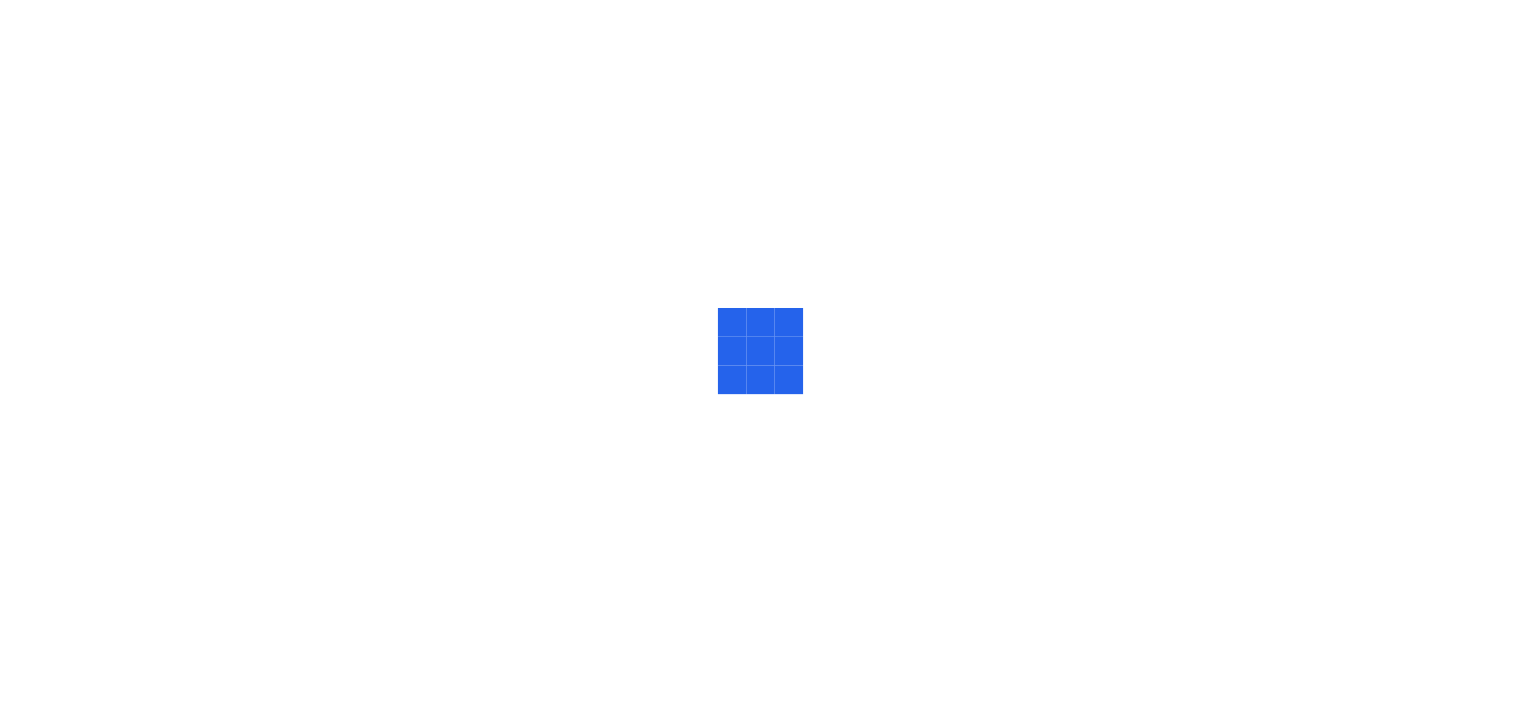scroll, scrollTop: 0, scrollLeft: 0, axis: both 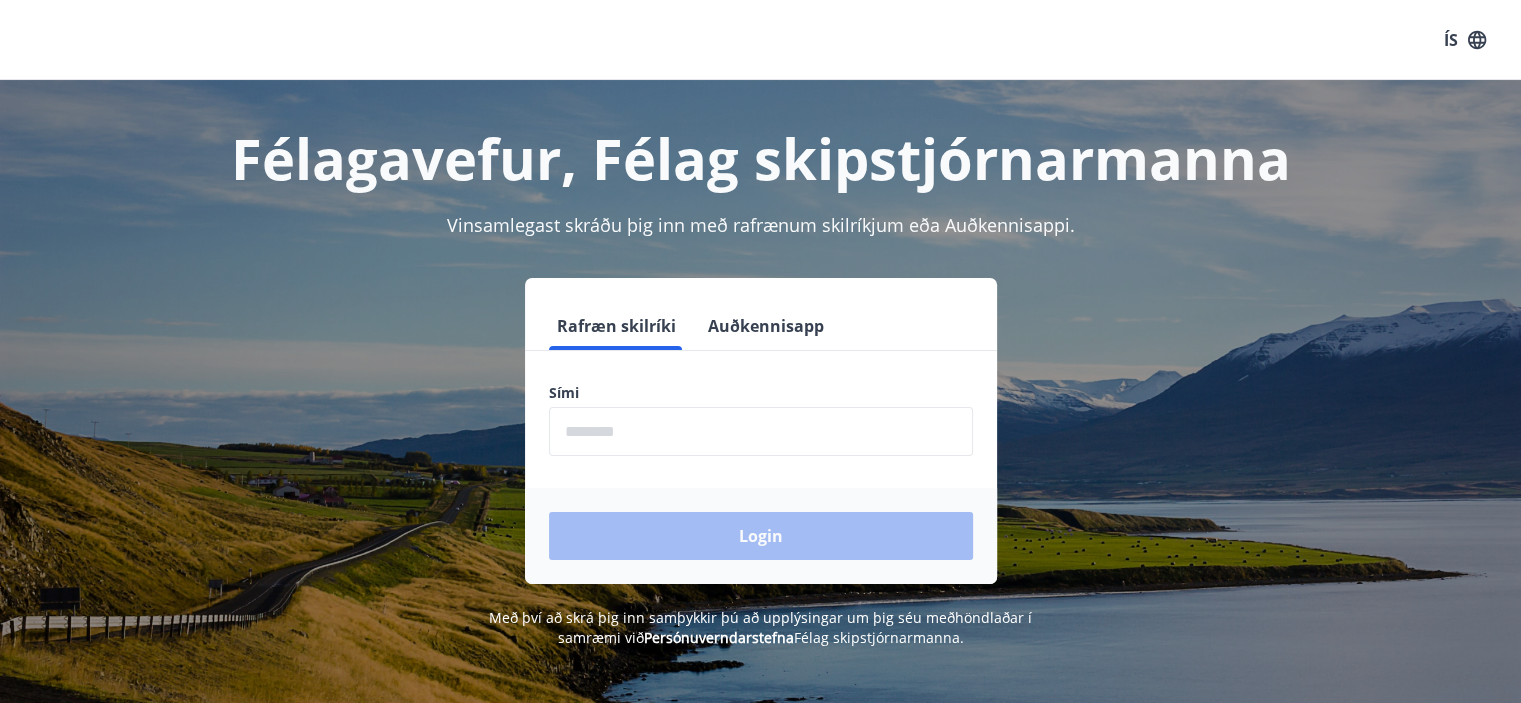 click at bounding box center [761, 431] 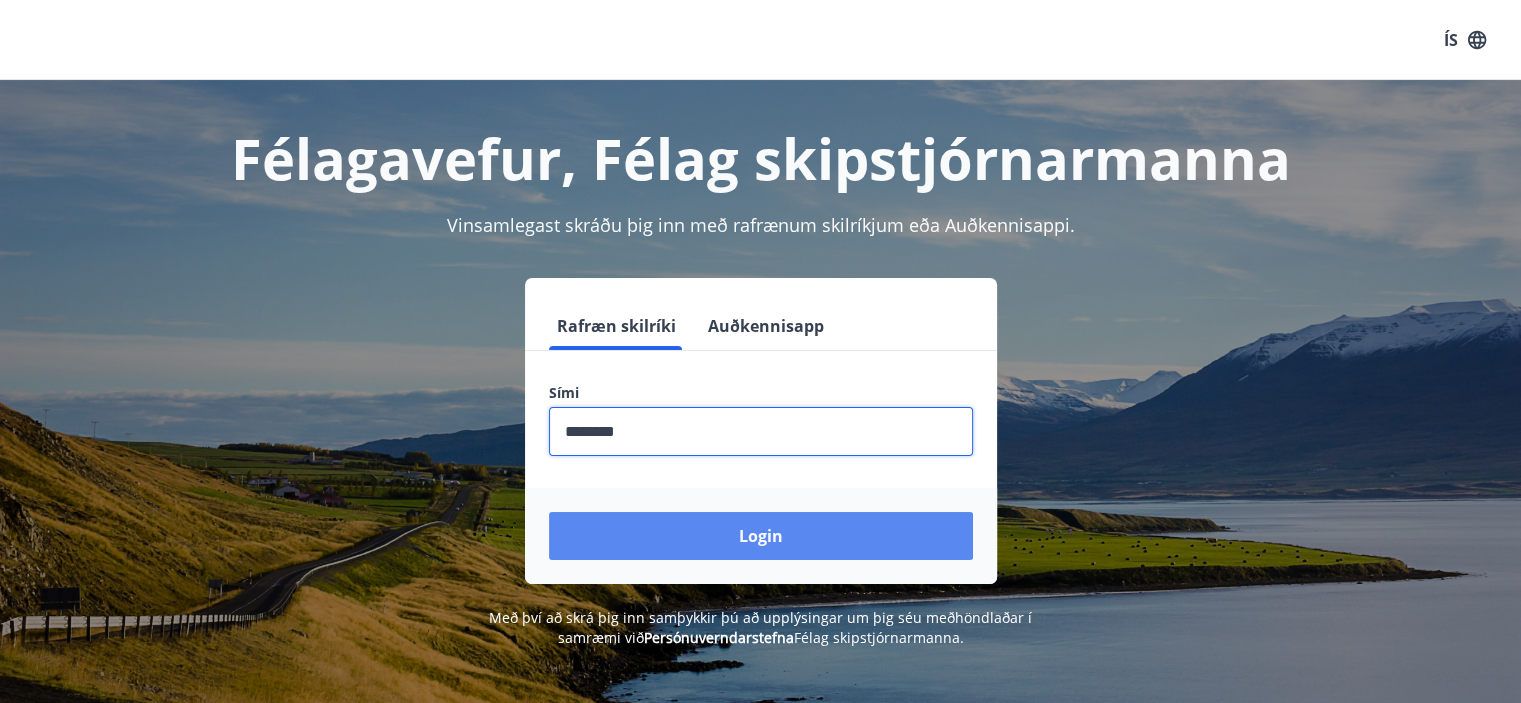 type on "********" 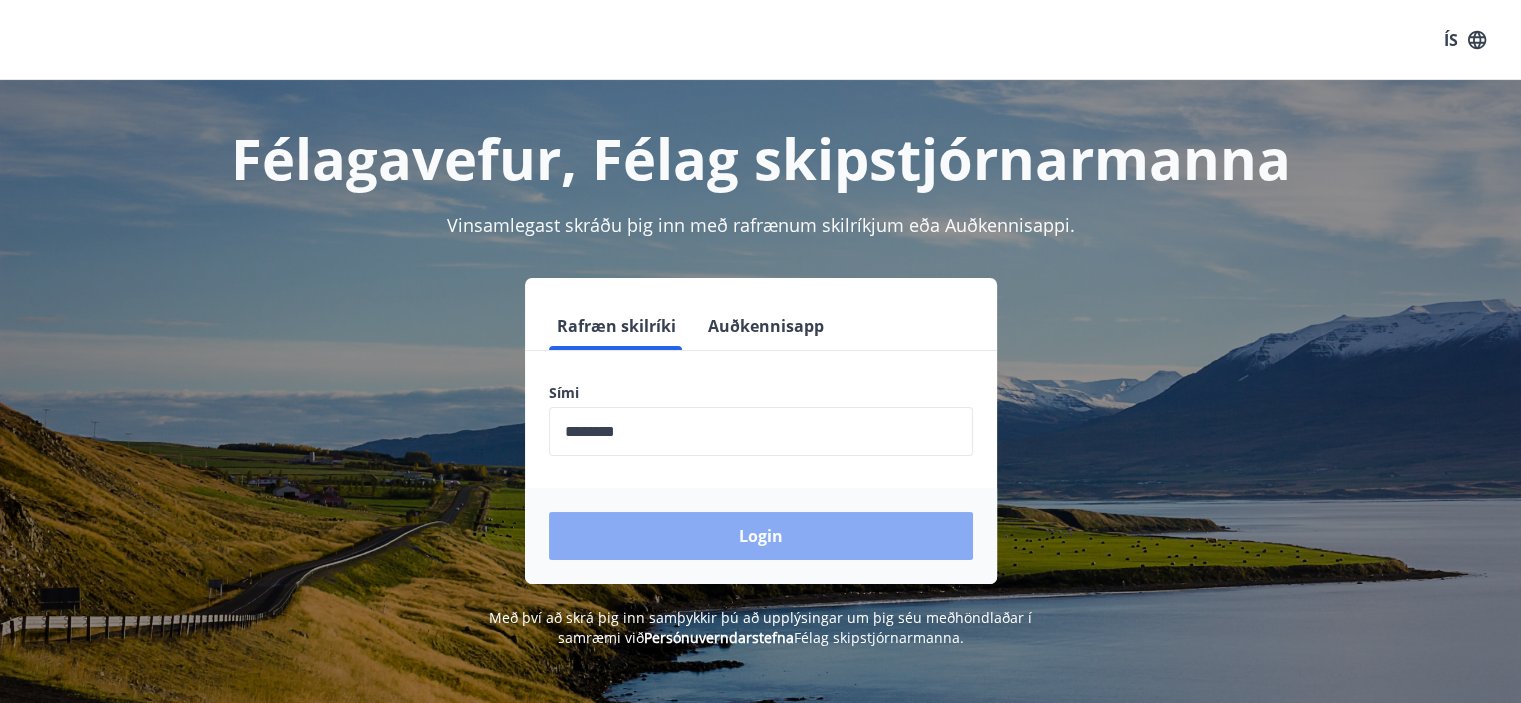 click on "Login" at bounding box center (761, 536) 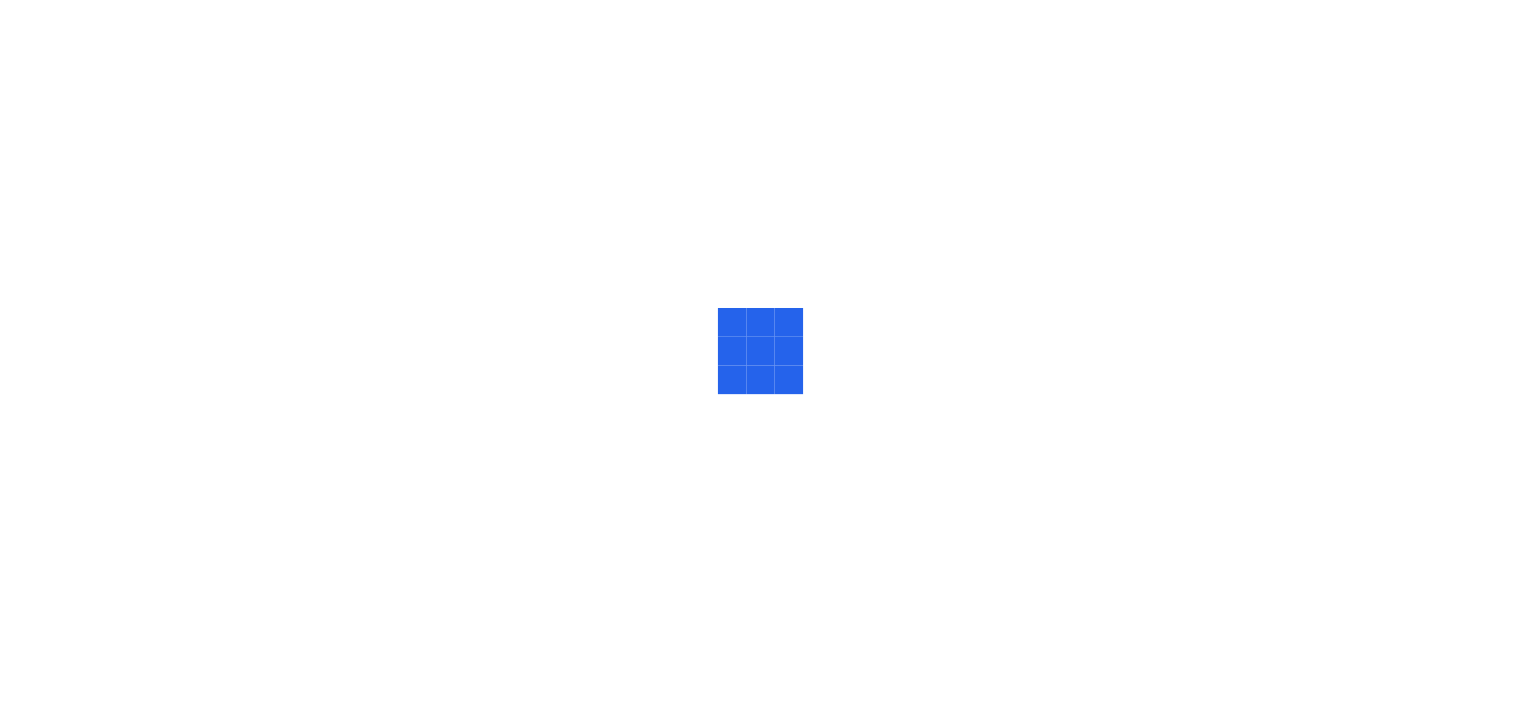 scroll, scrollTop: 0, scrollLeft: 0, axis: both 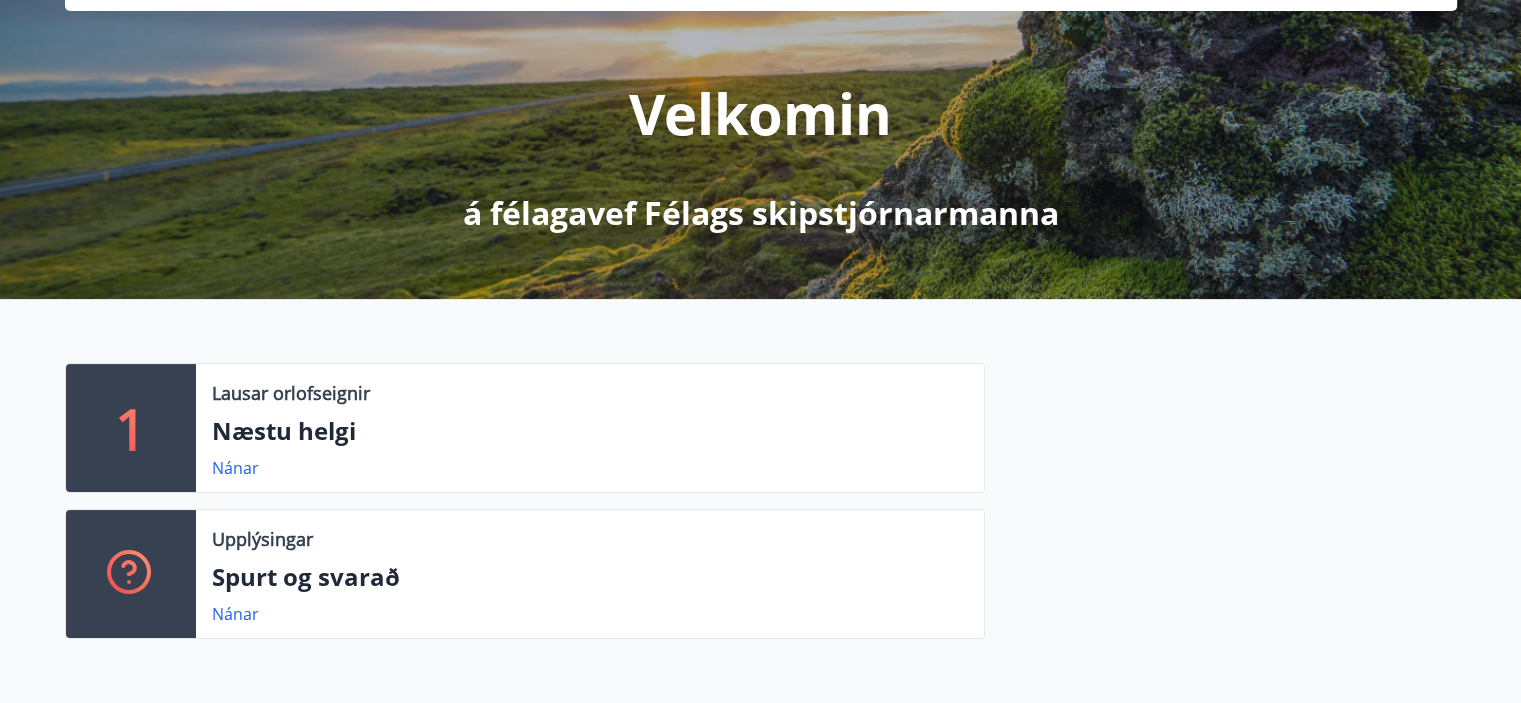 click on "1" at bounding box center (131, 428) 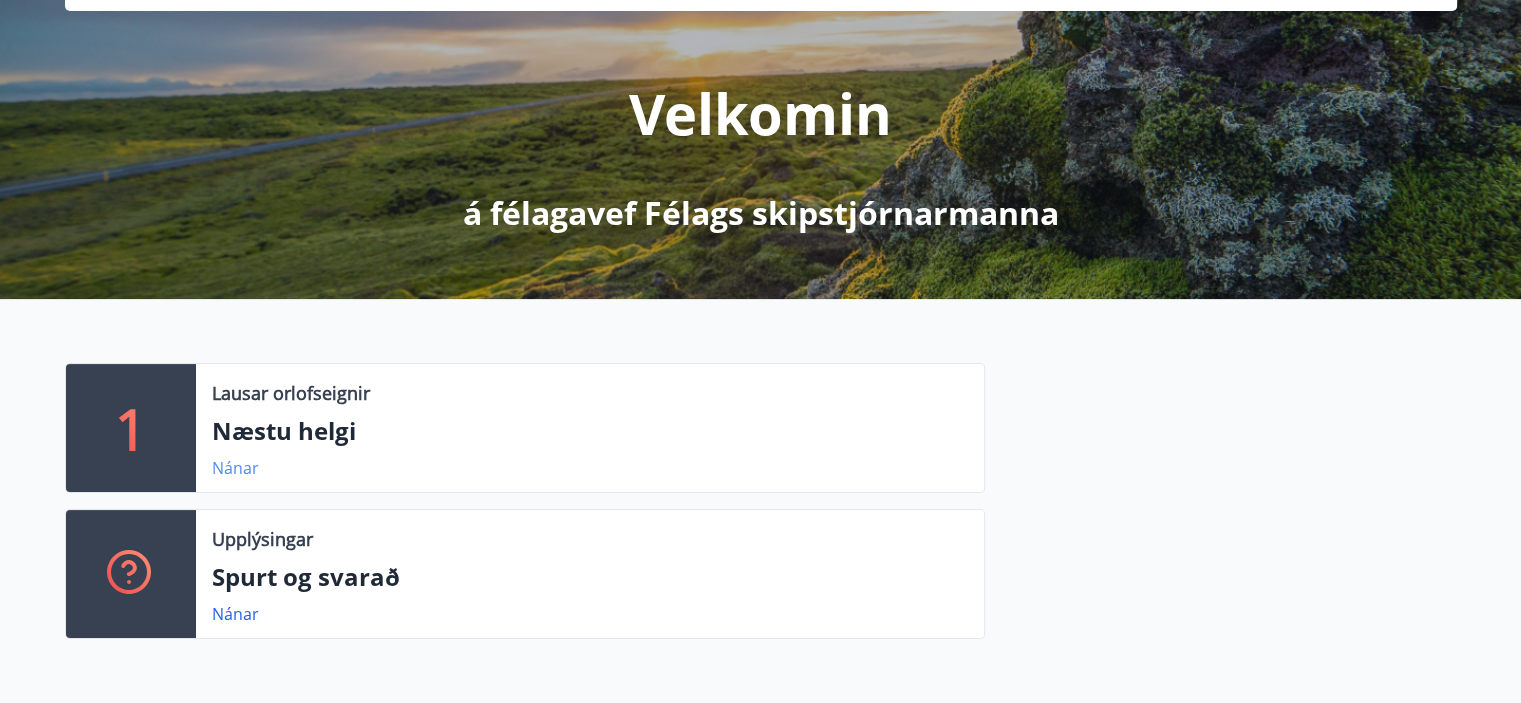 click on "Nánar" at bounding box center (235, 468) 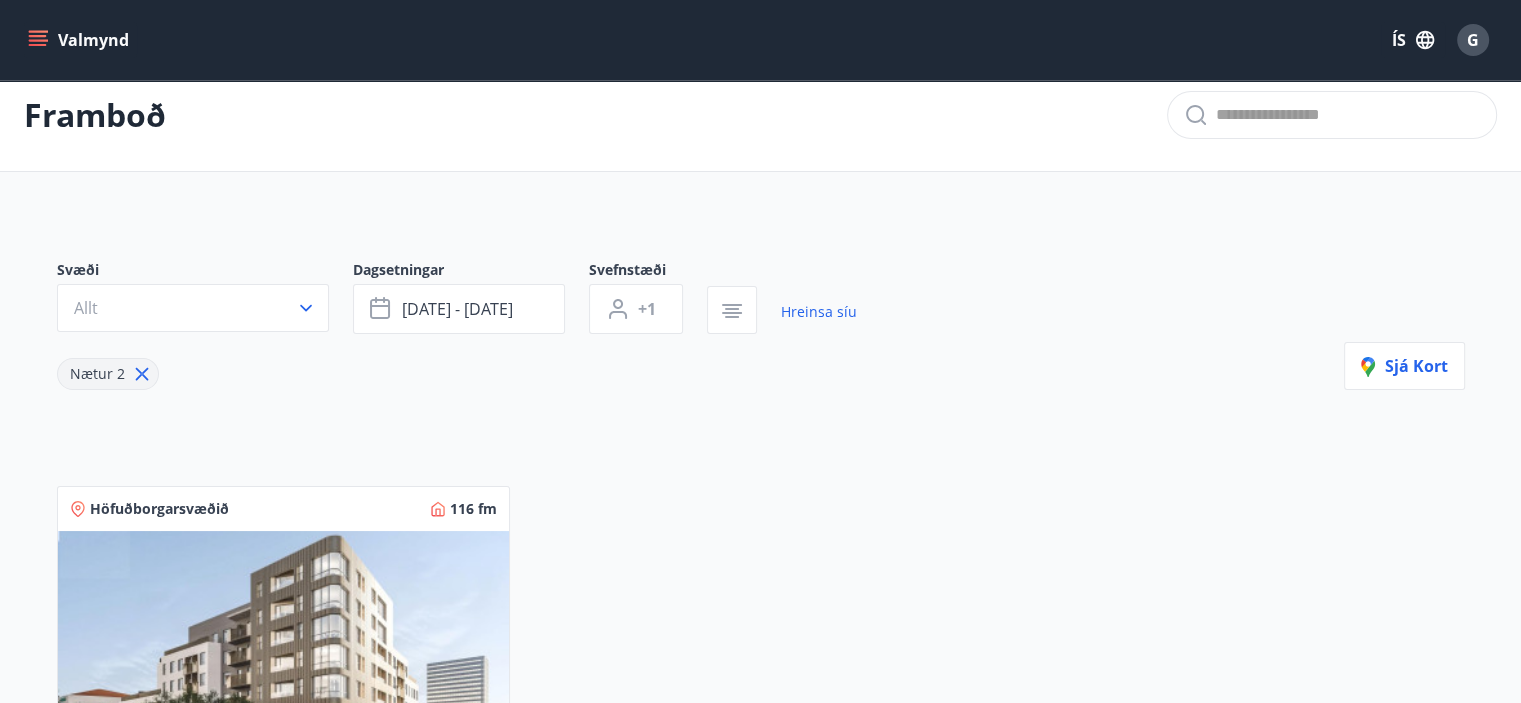 scroll, scrollTop: 0, scrollLeft: 0, axis: both 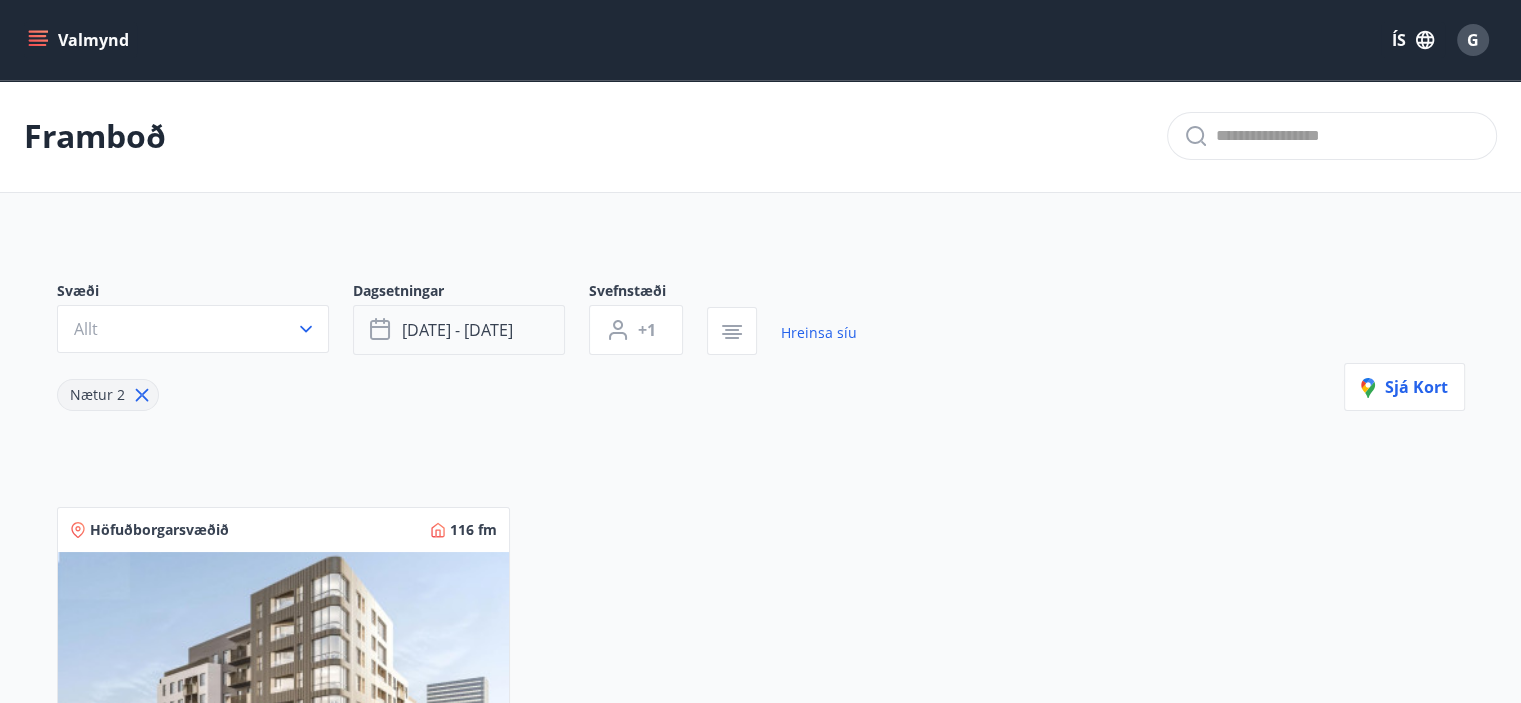 click on "[DATE] - [DATE]" at bounding box center (459, 330) 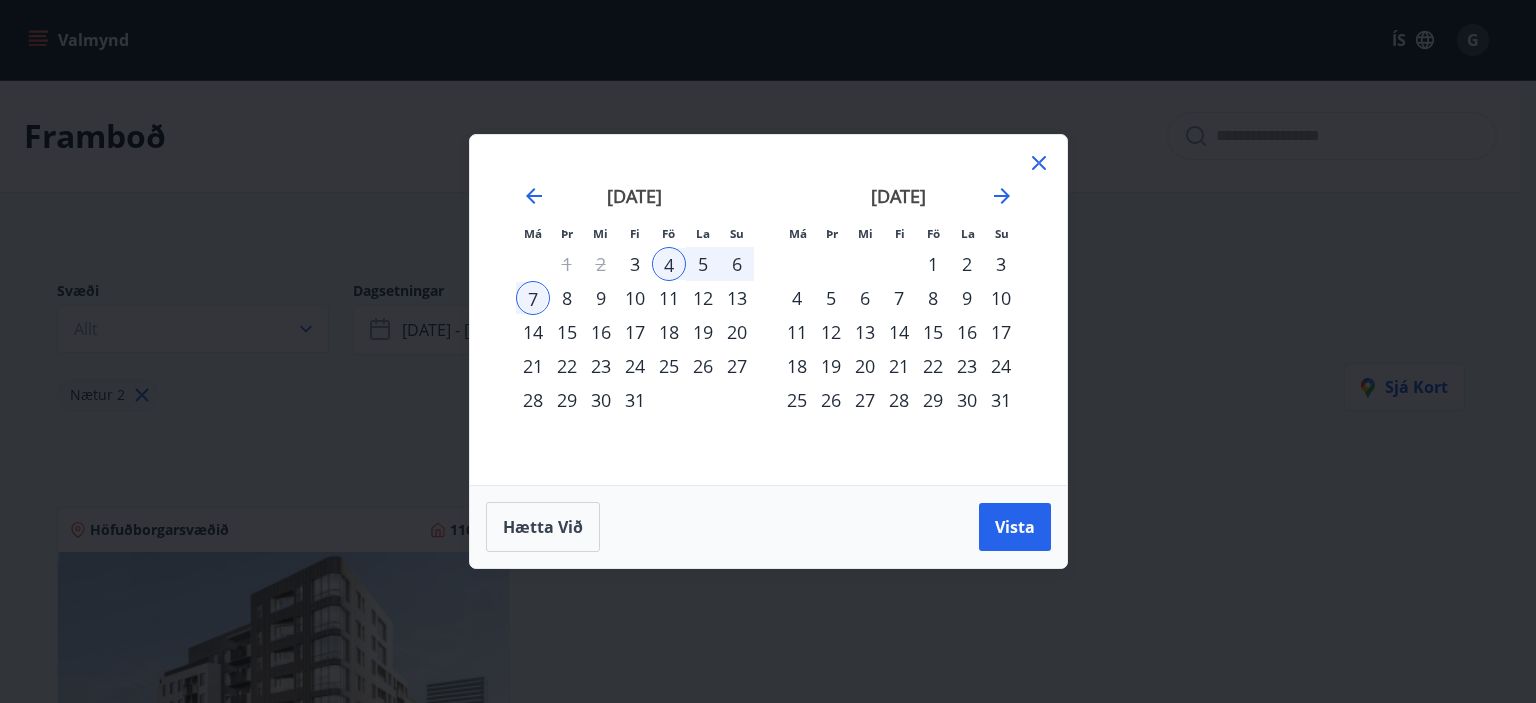 click on "1" at bounding box center (933, 264) 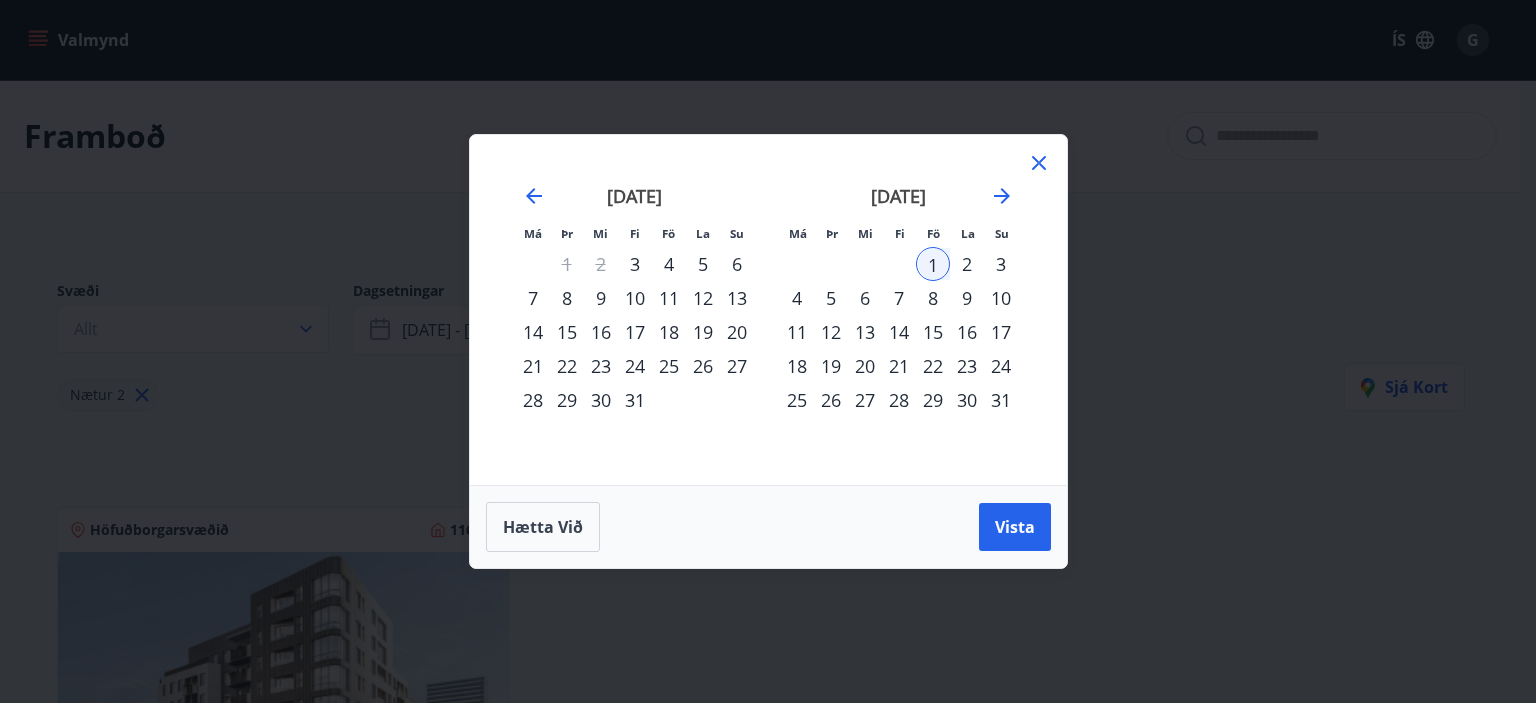 click on "8" at bounding box center [933, 298] 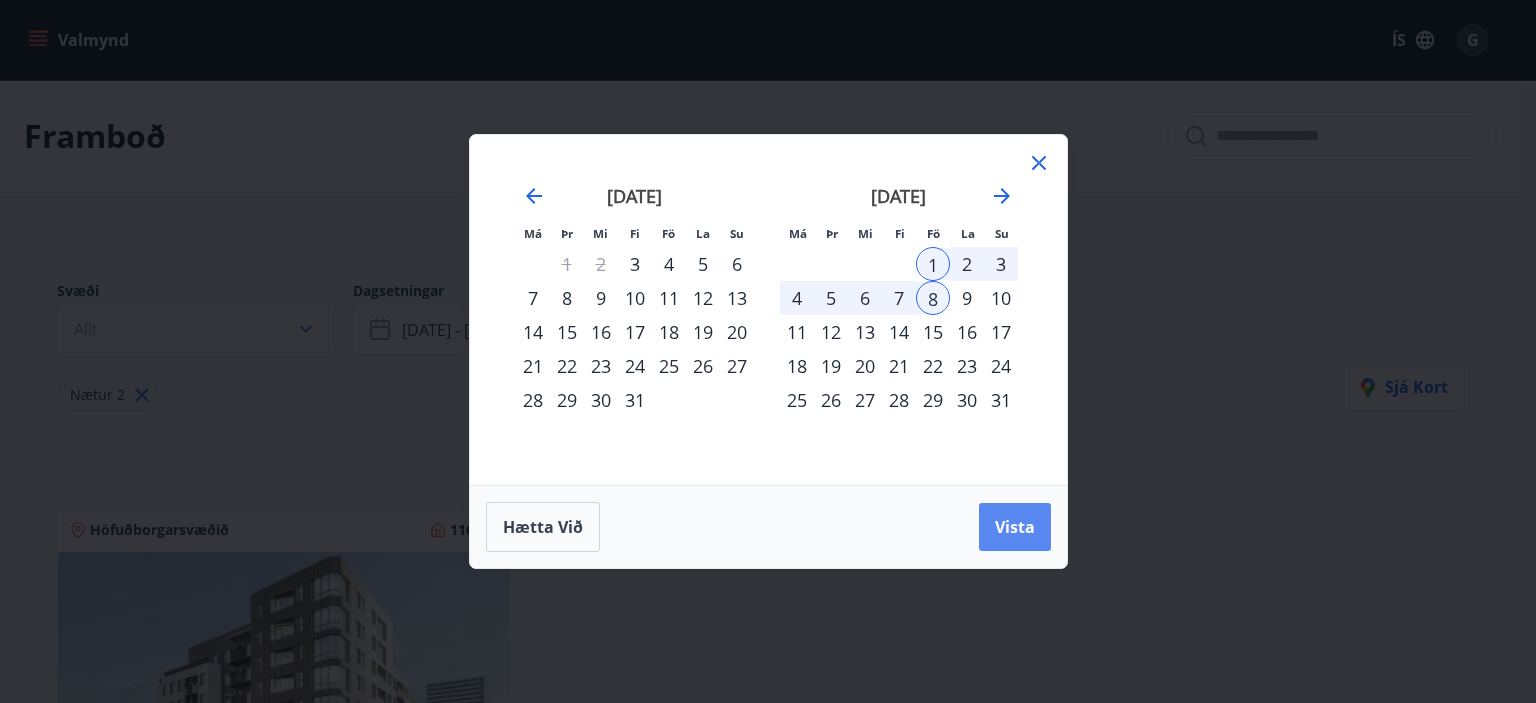 click on "Vista" at bounding box center (1015, 527) 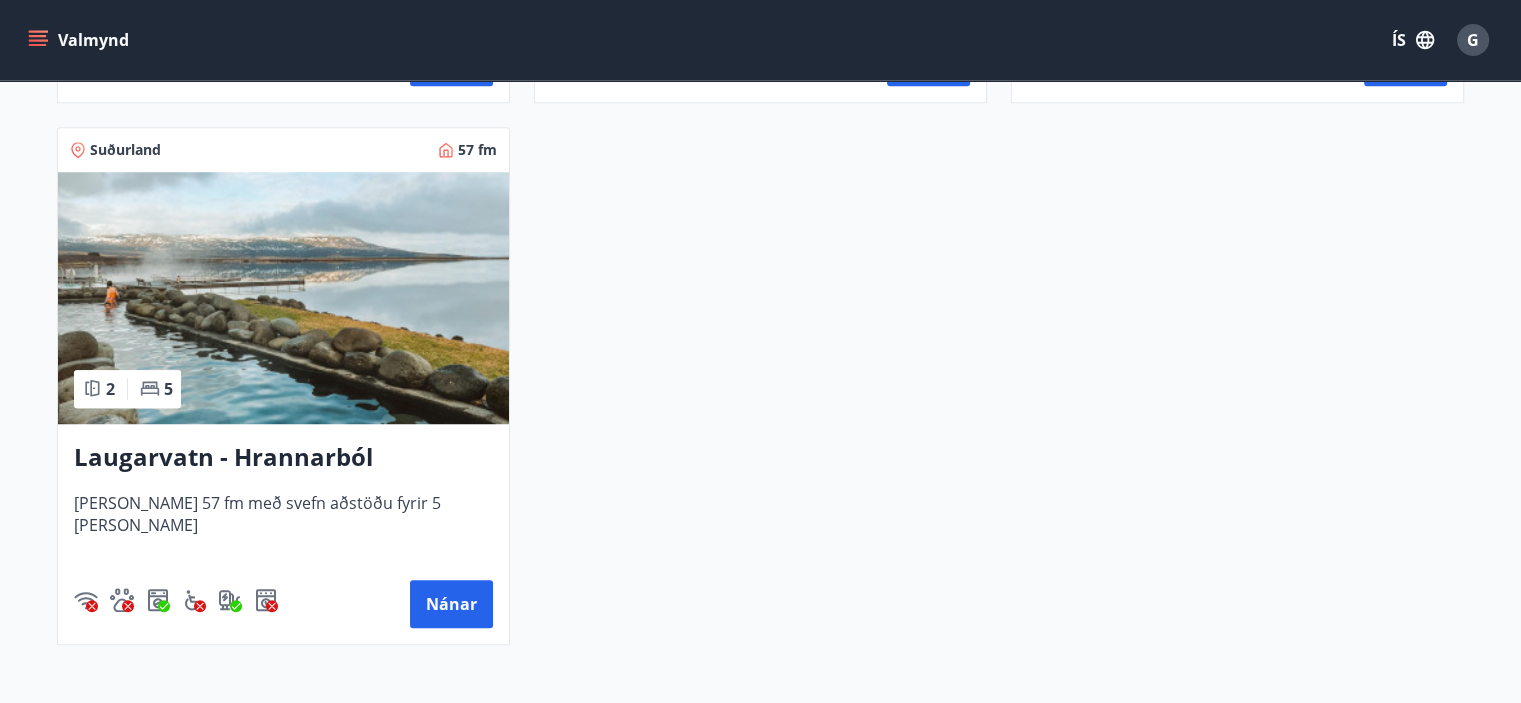 scroll, scrollTop: 1500, scrollLeft: 0, axis: vertical 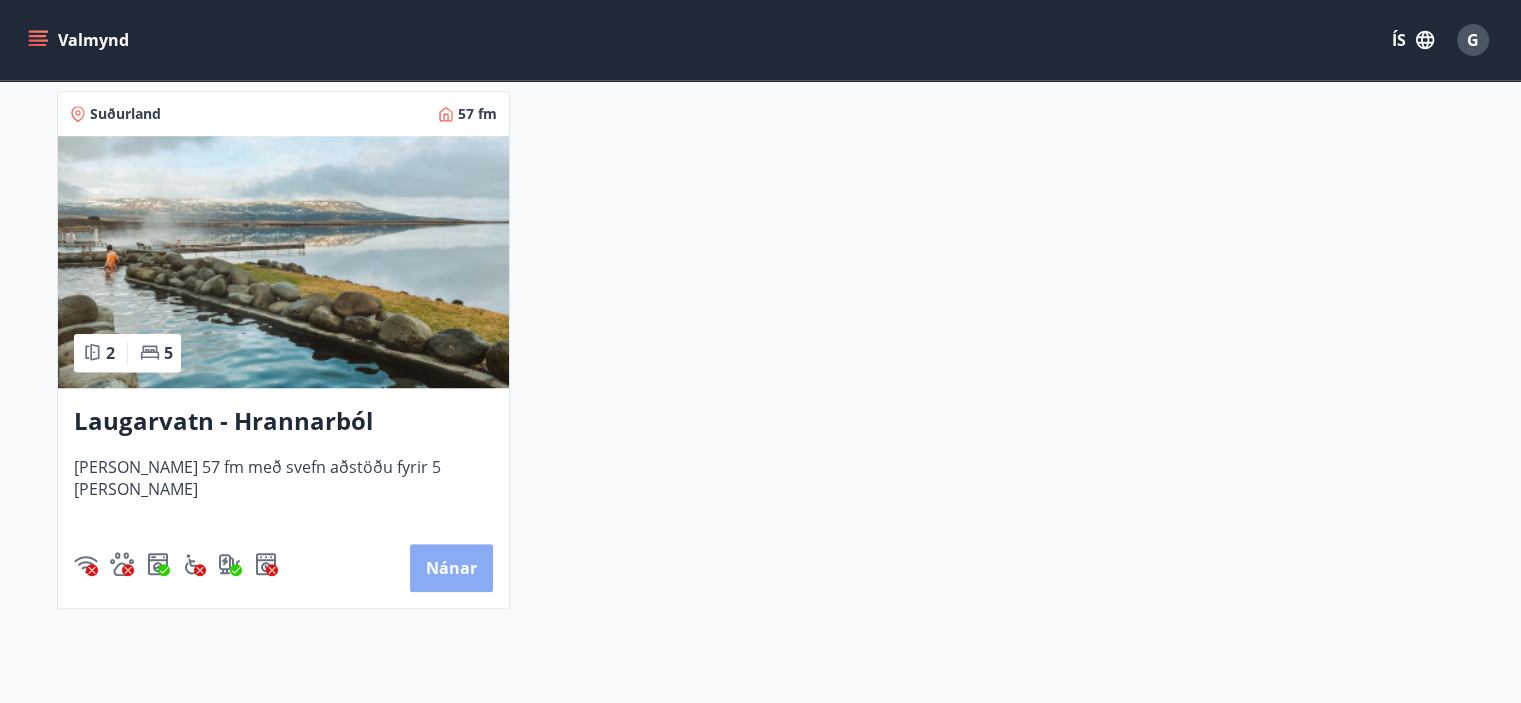 click on "Nánar" at bounding box center [451, 568] 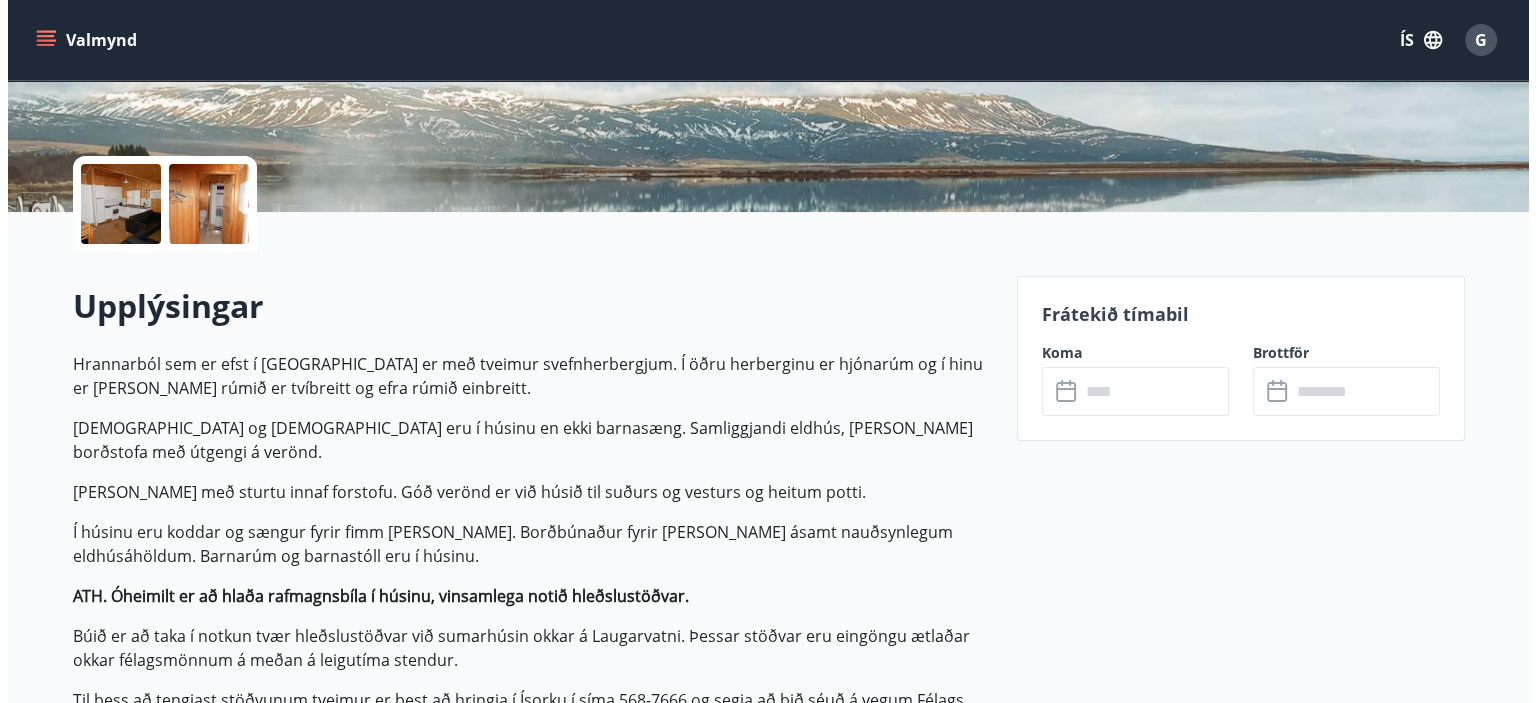 scroll, scrollTop: 400, scrollLeft: 0, axis: vertical 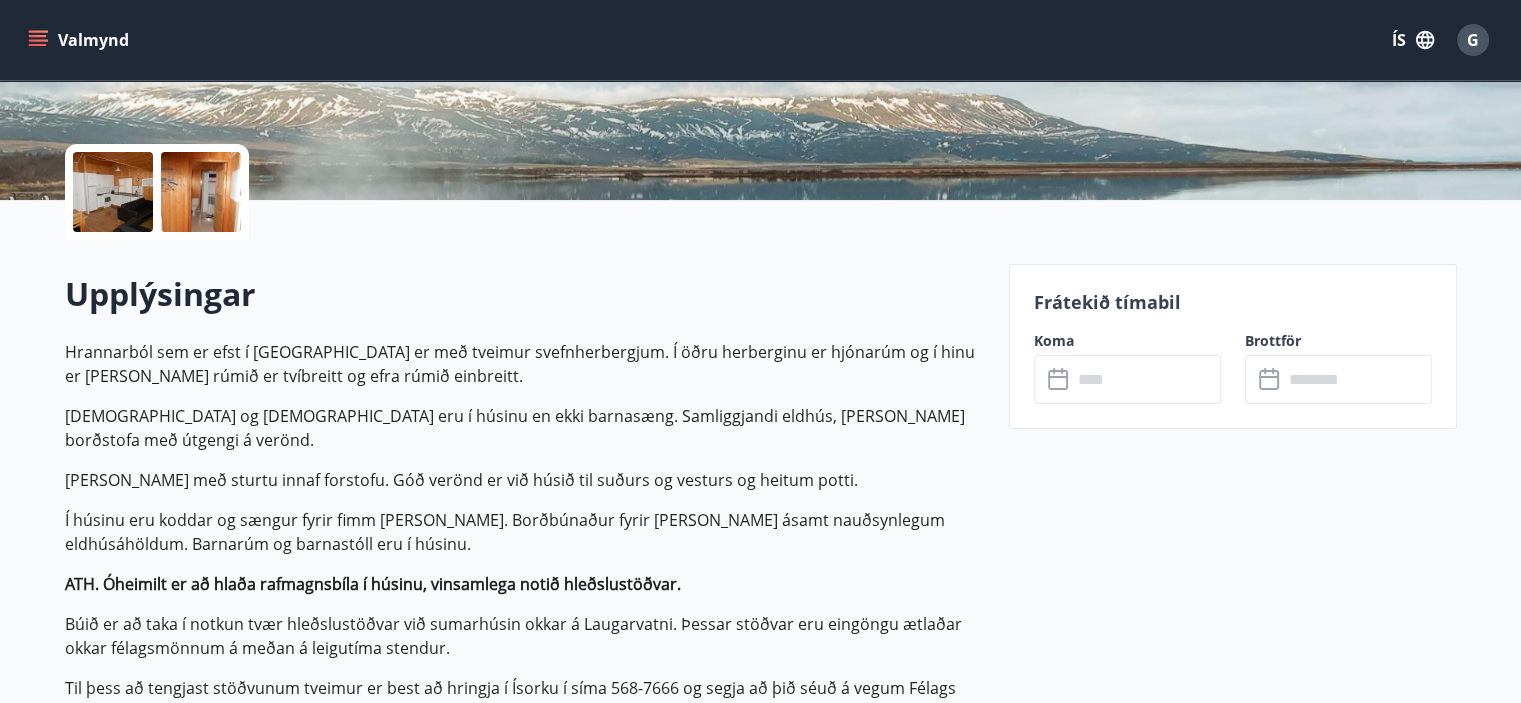 click at bounding box center (113, 192) 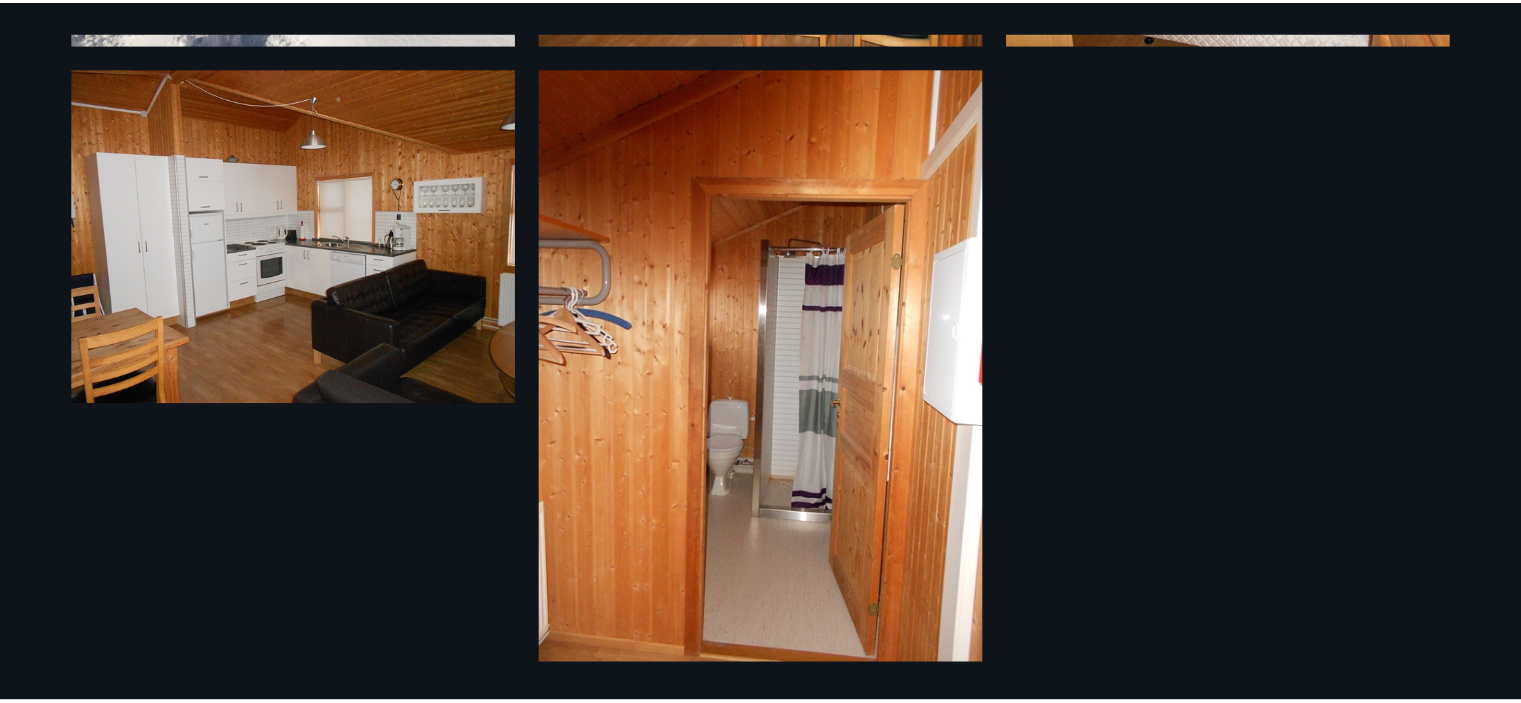 scroll, scrollTop: 0, scrollLeft: 0, axis: both 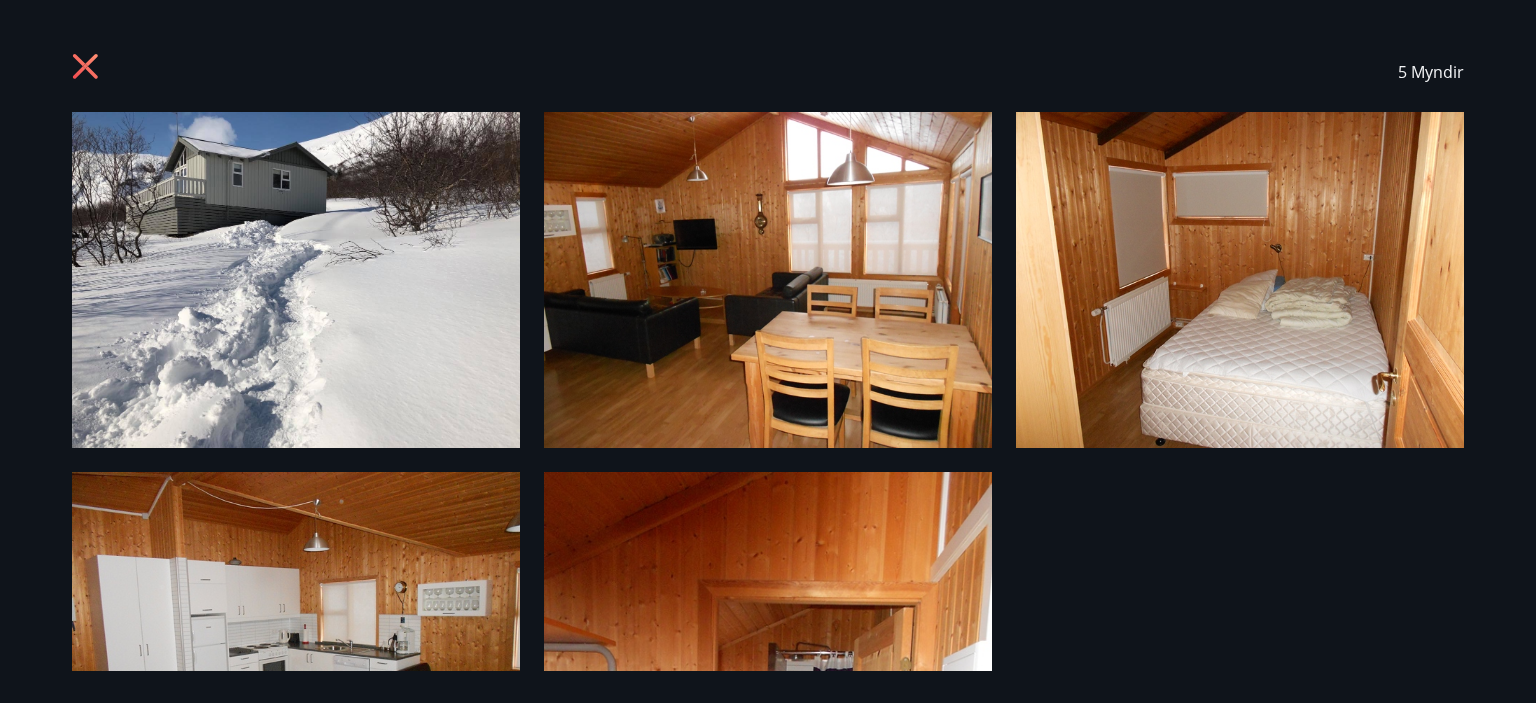 click 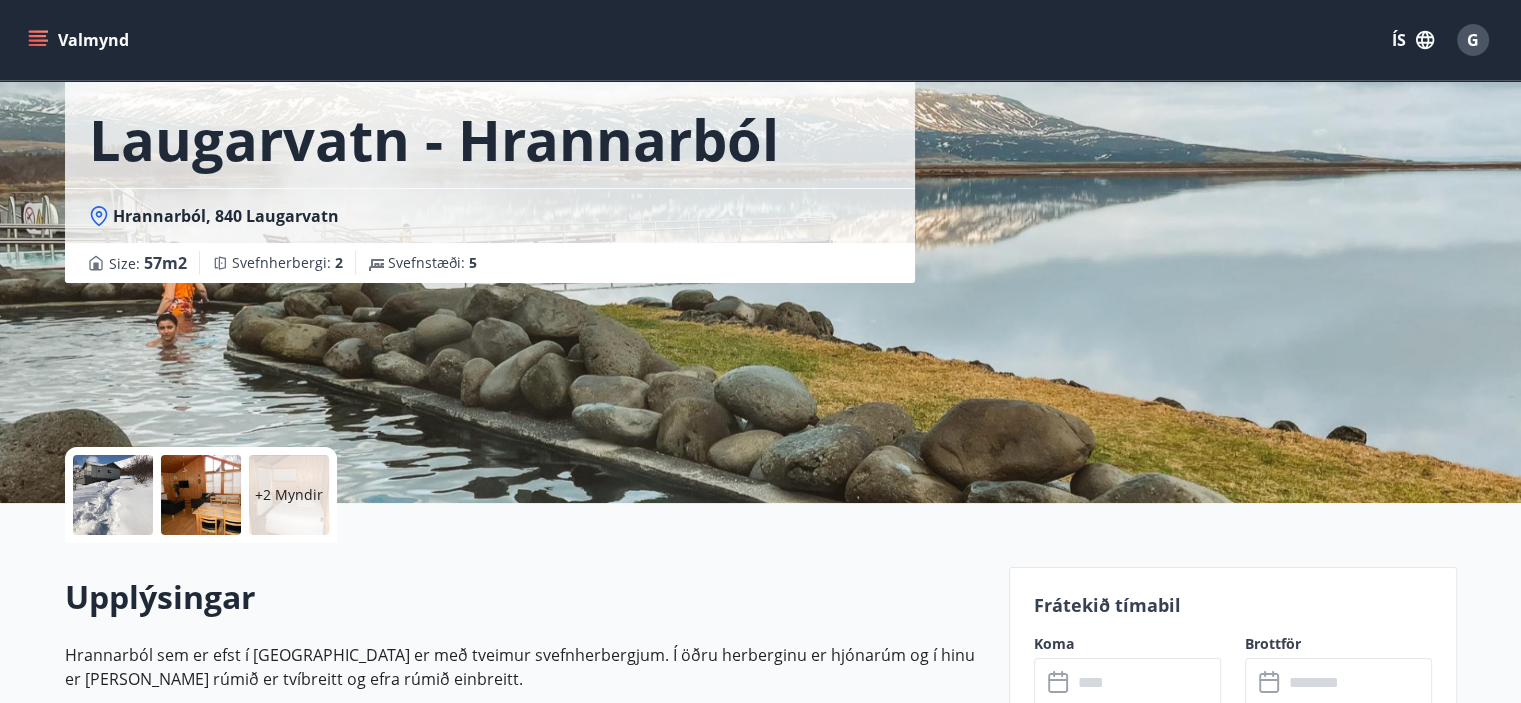 scroll, scrollTop: 0, scrollLeft: 0, axis: both 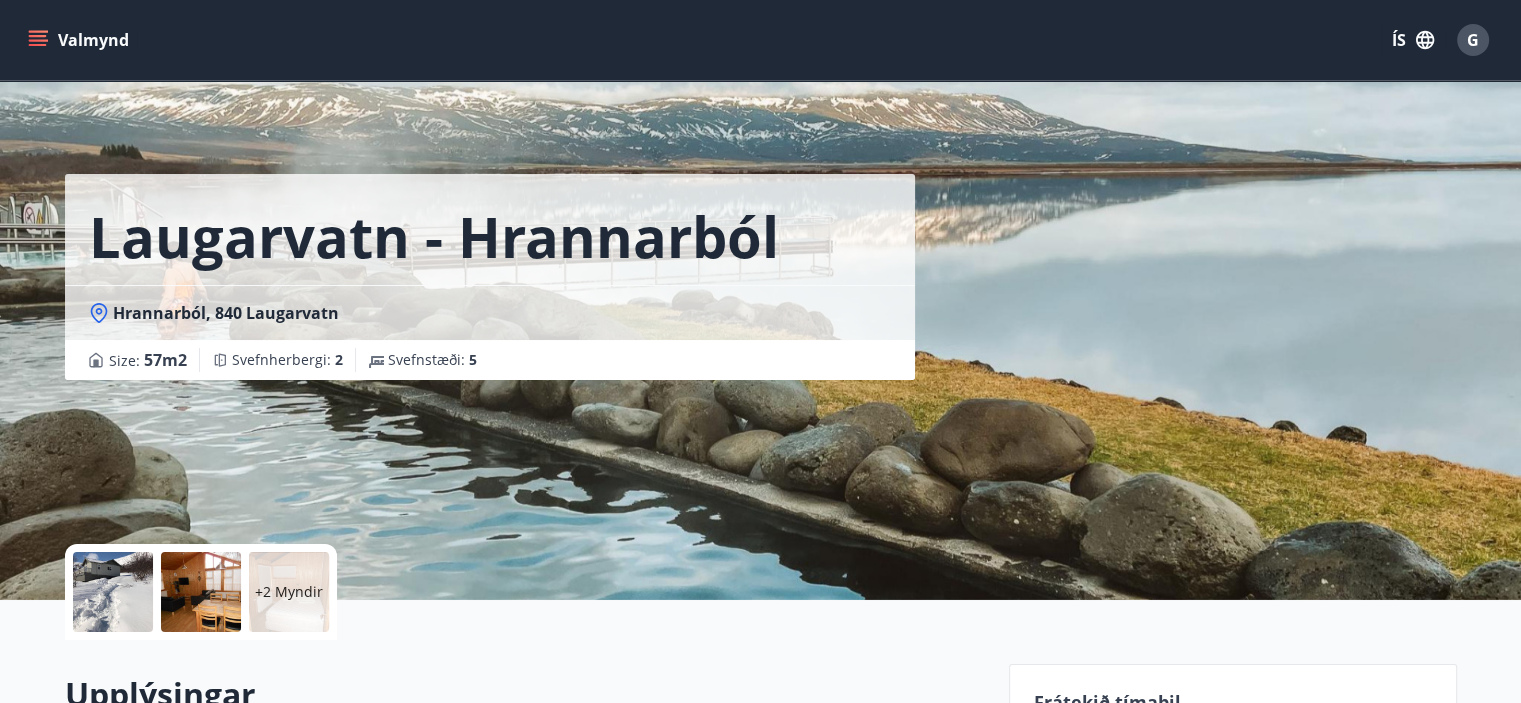 click on "Valmynd" at bounding box center [80, 40] 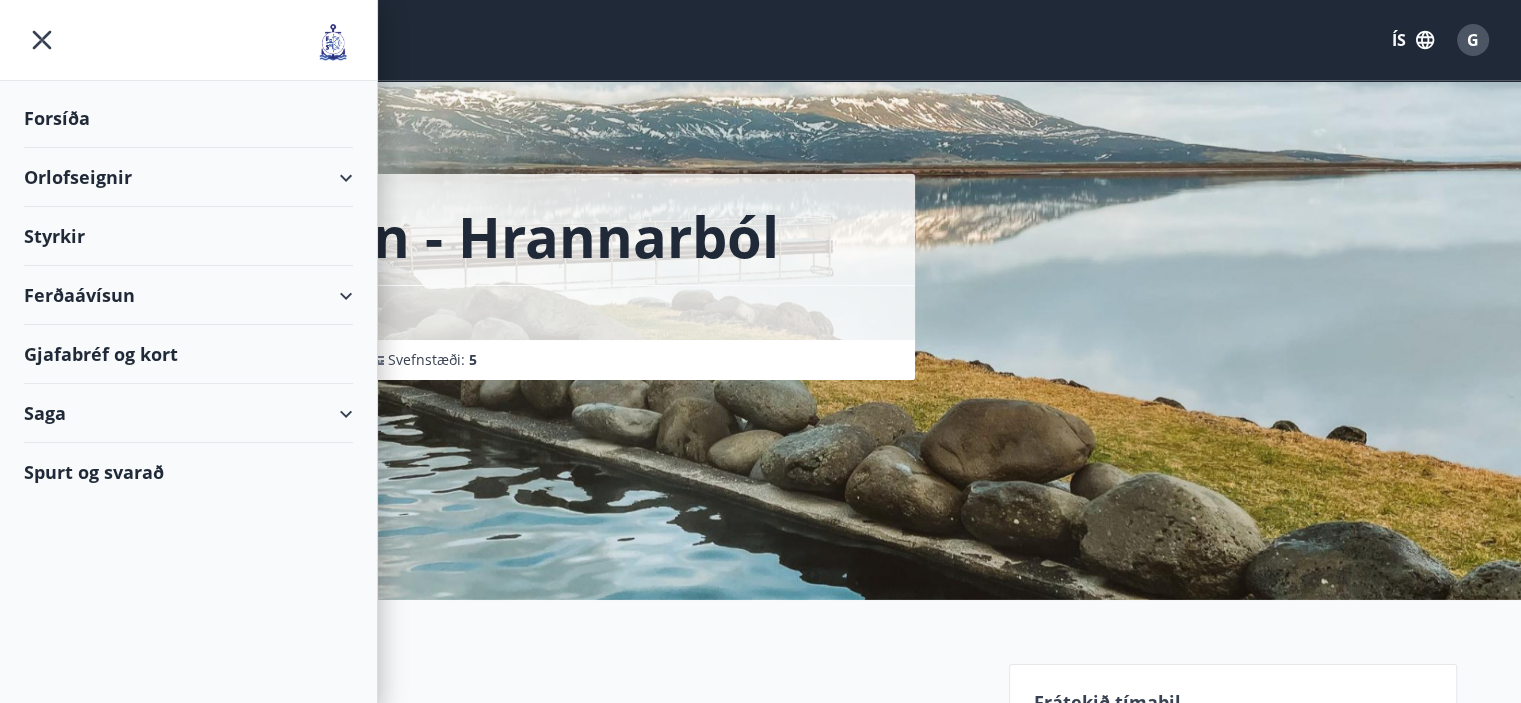 click on "Forsíða" at bounding box center [188, 118] 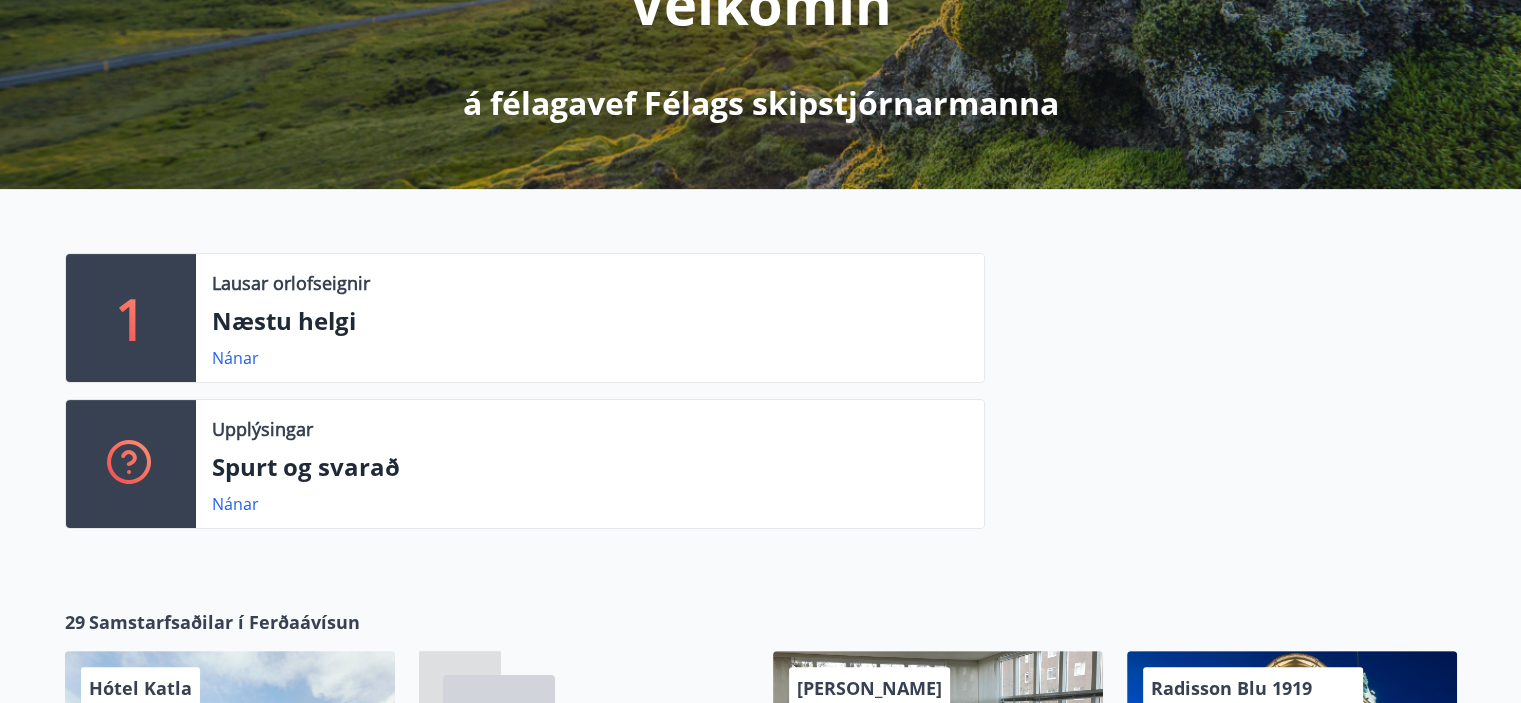 scroll, scrollTop: 400, scrollLeft: 0, axis: vertical 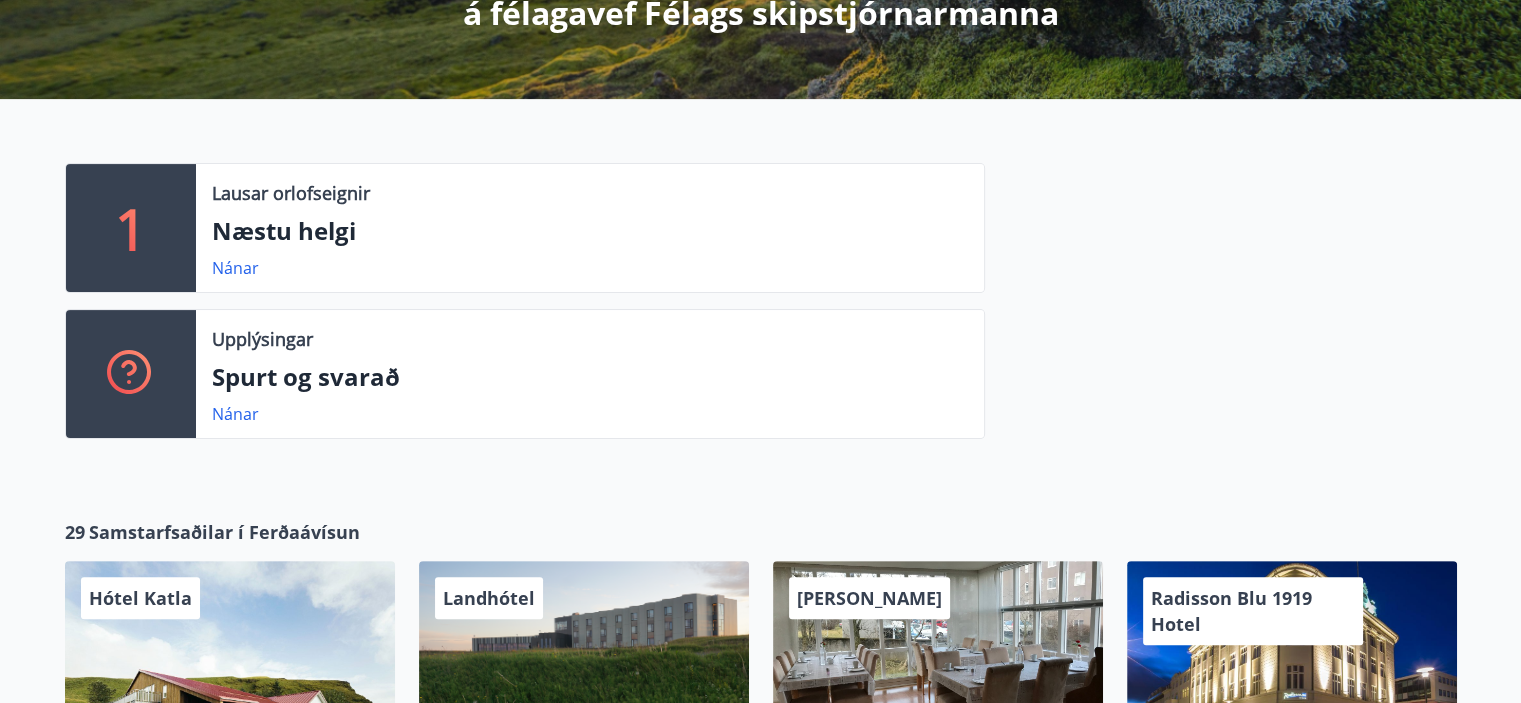 click on "1" at bounding box center (131, 228) 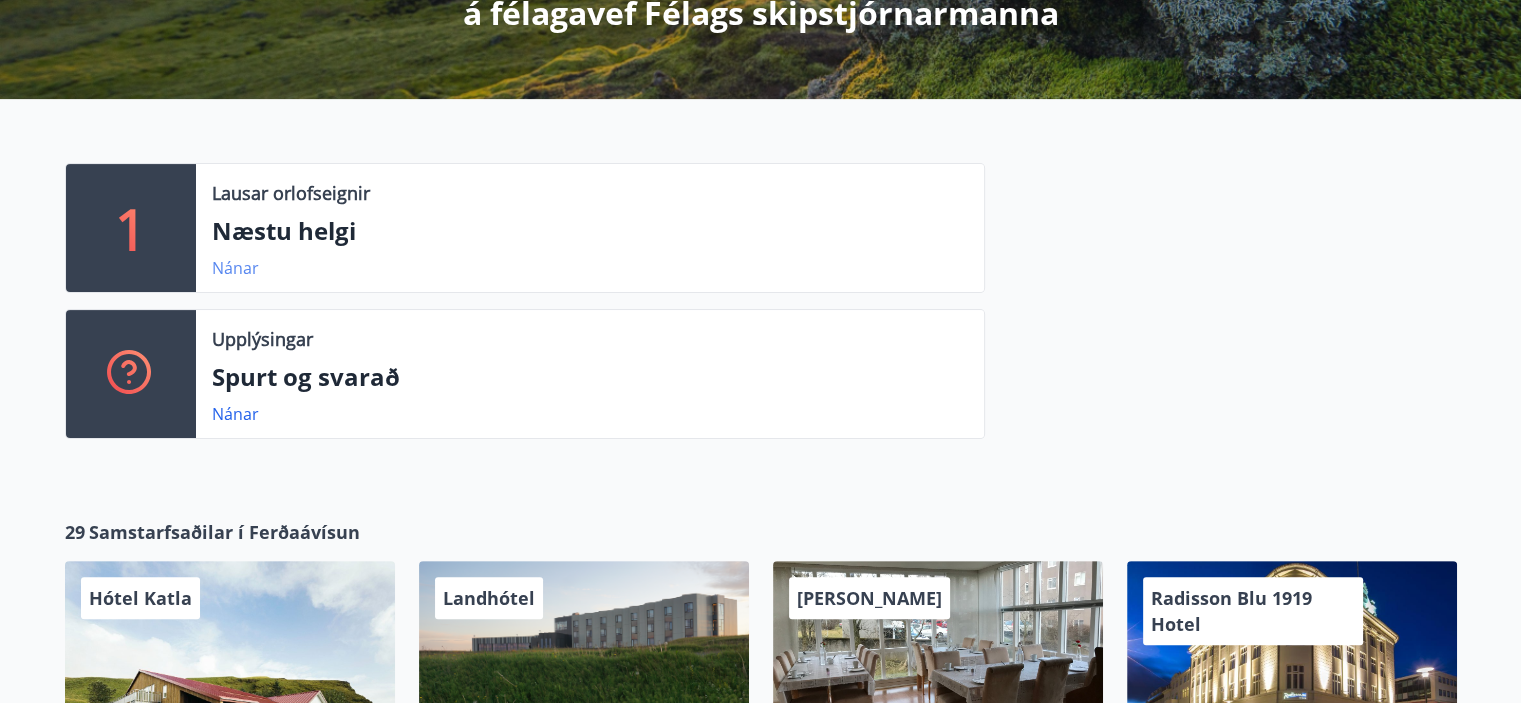 click on "Nánar" at bounding box center (235, 268) 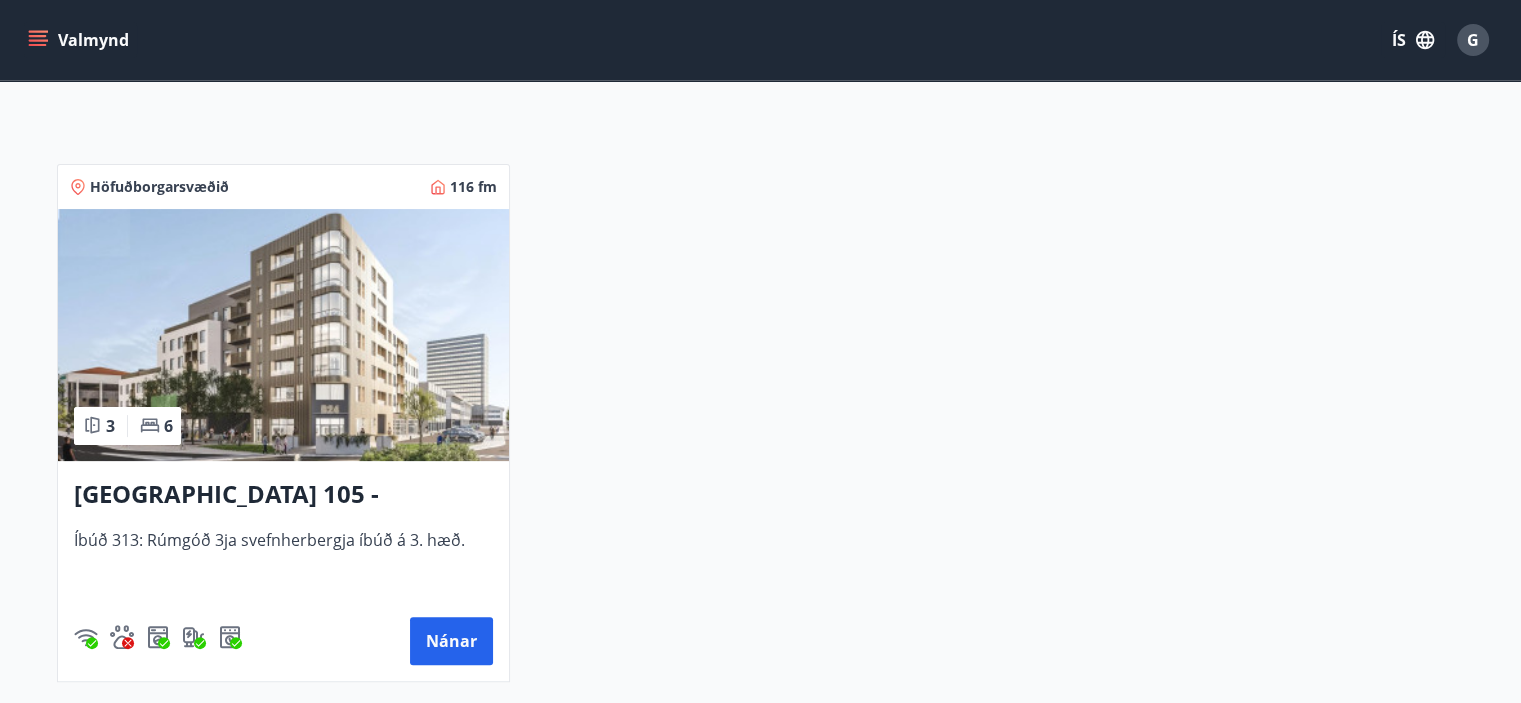 scroll, scrollTop: 400, scrollLeft: 0, axis: vertical 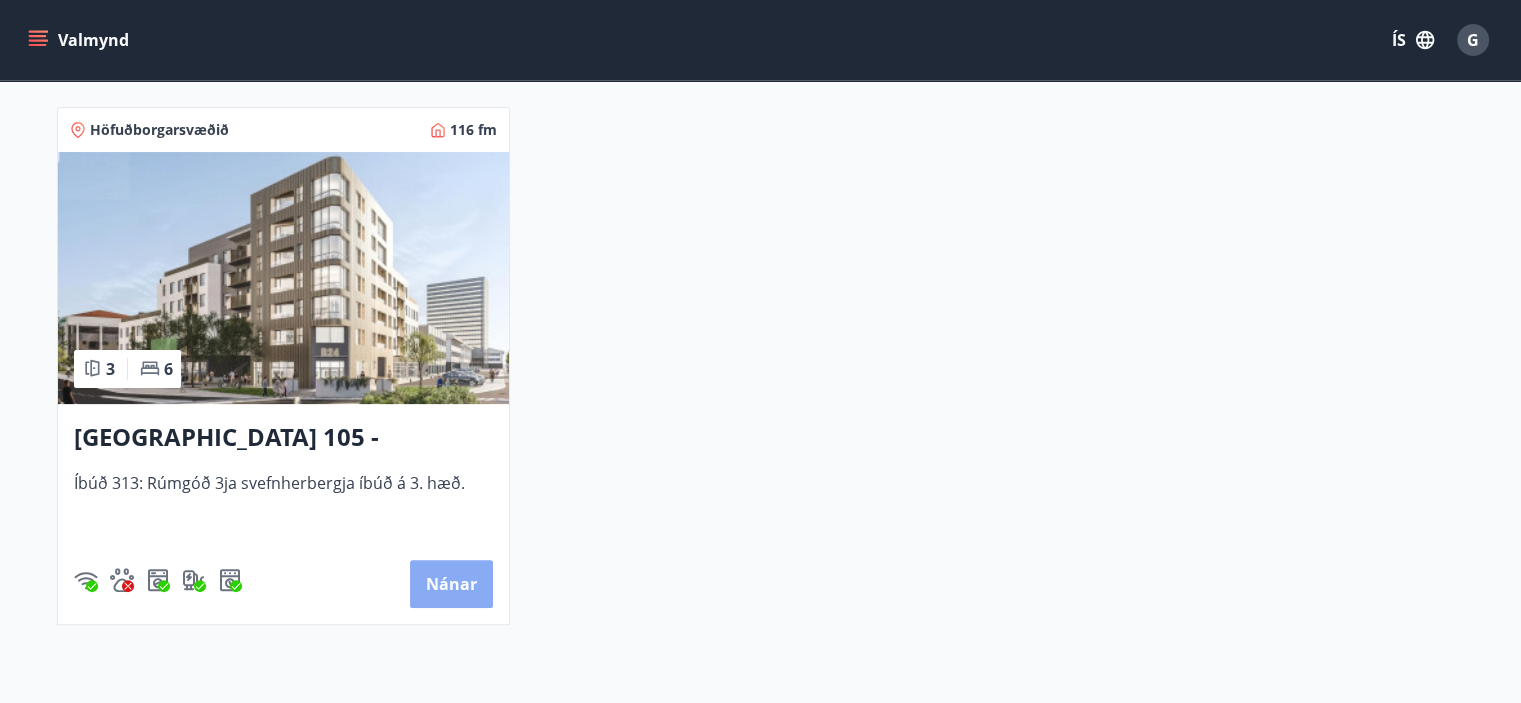 click on "Nánar" at bounding box center (451, 584) 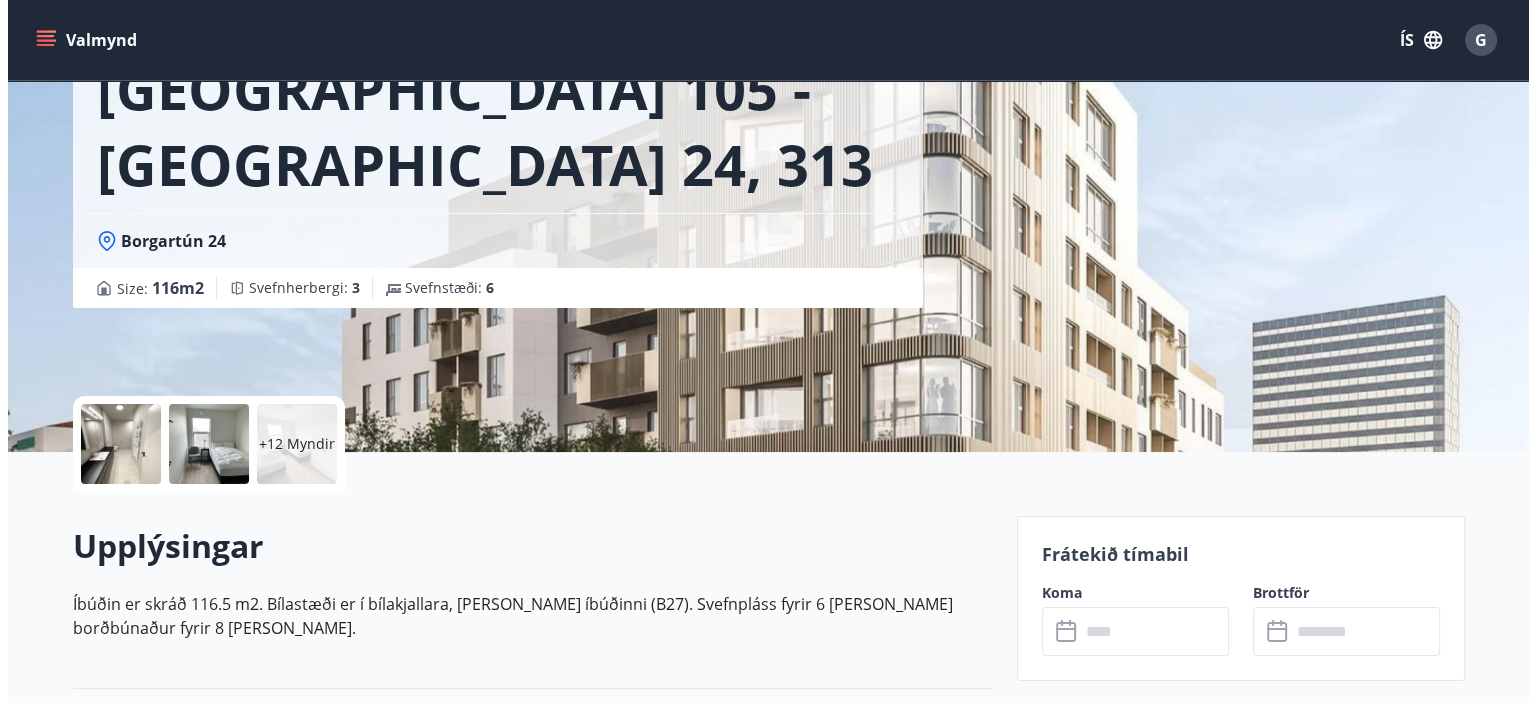 scroll, scrollTop: 300, scrollLeft: 0, axis: vertical 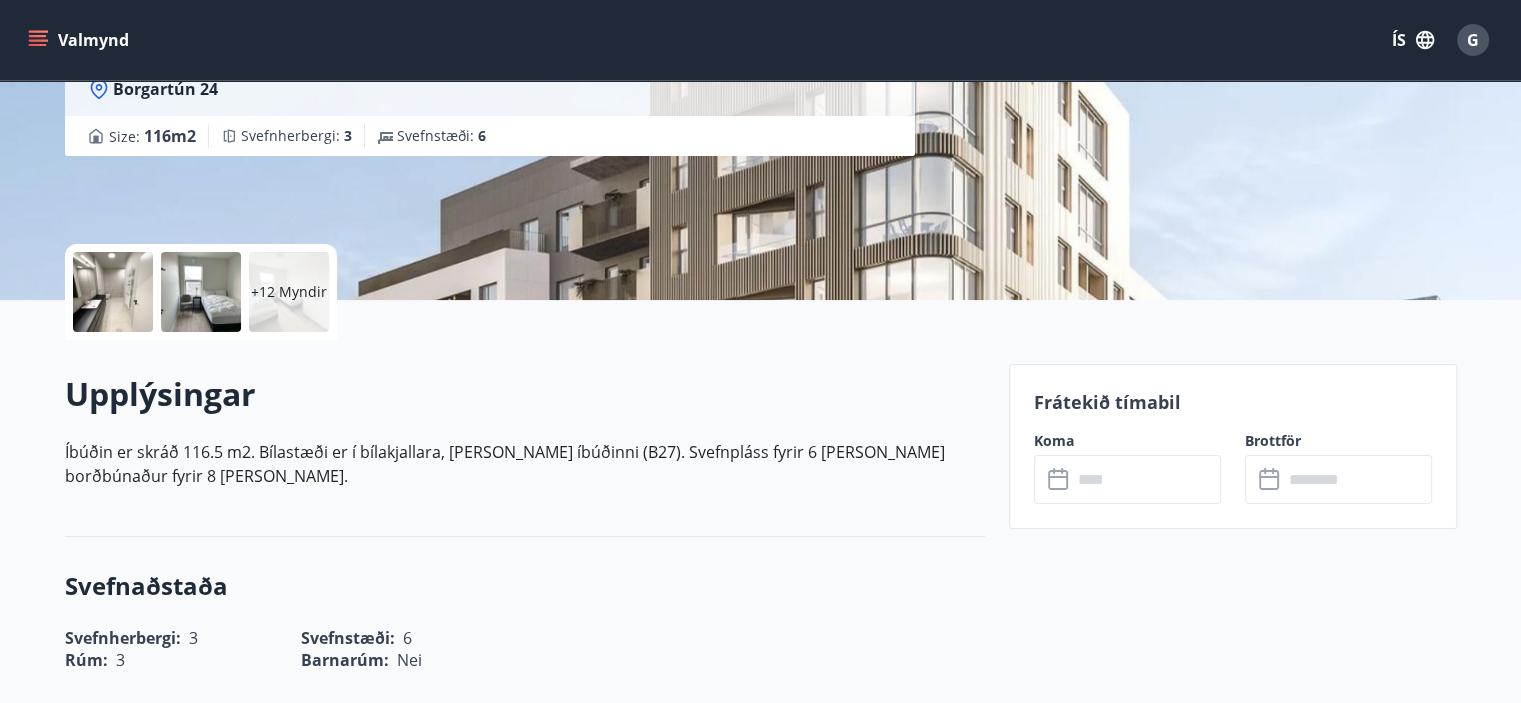 click at bounding box center (113, 292) 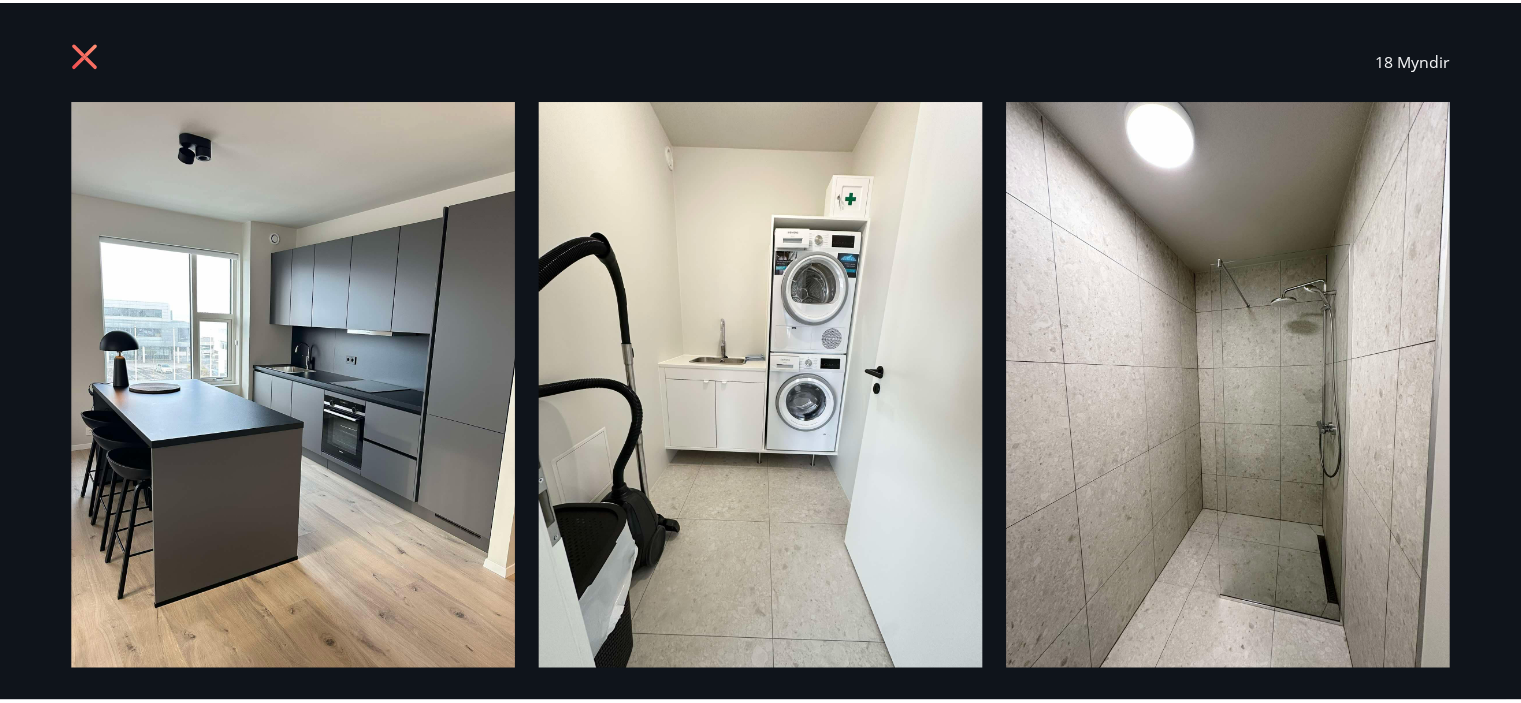 scroll, scrollTop: 0, scrollLeft: 0, axis: both 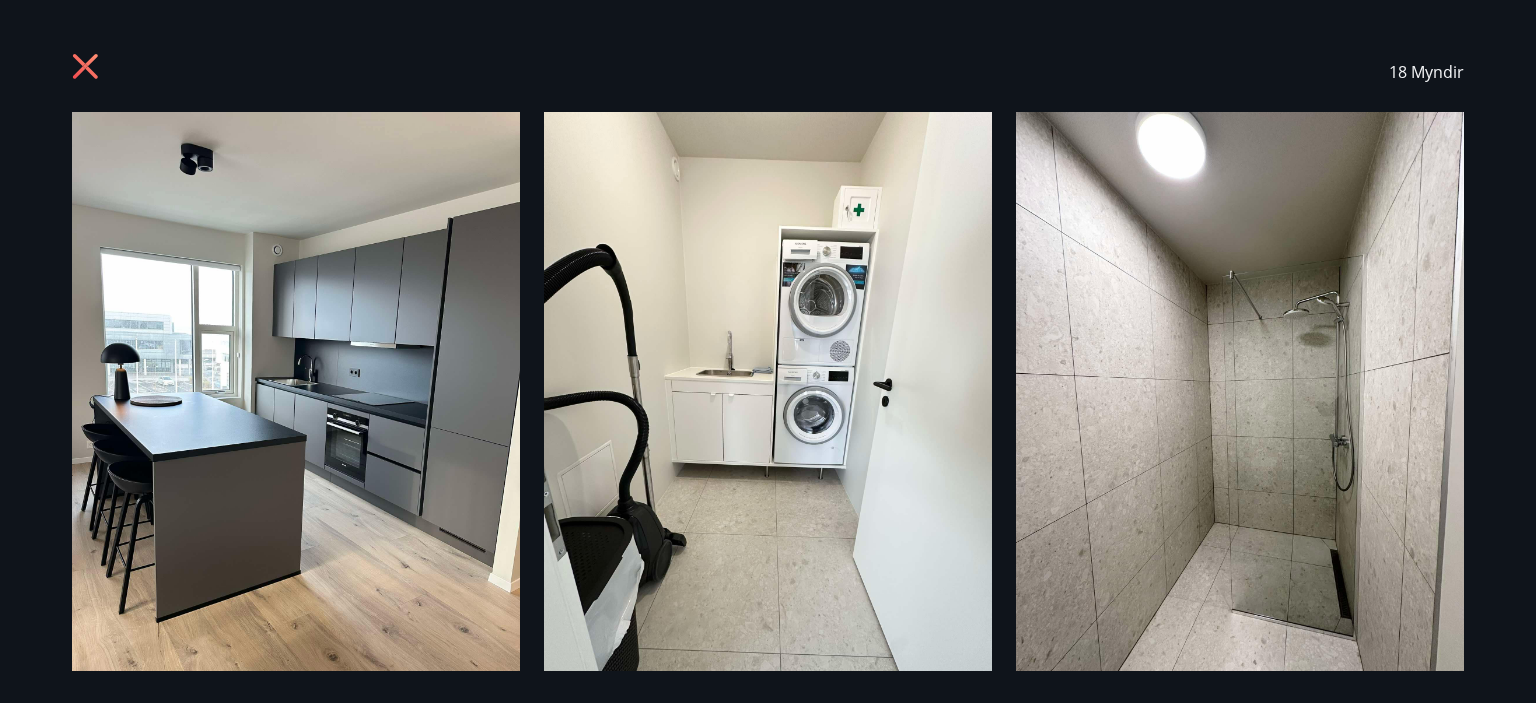 click 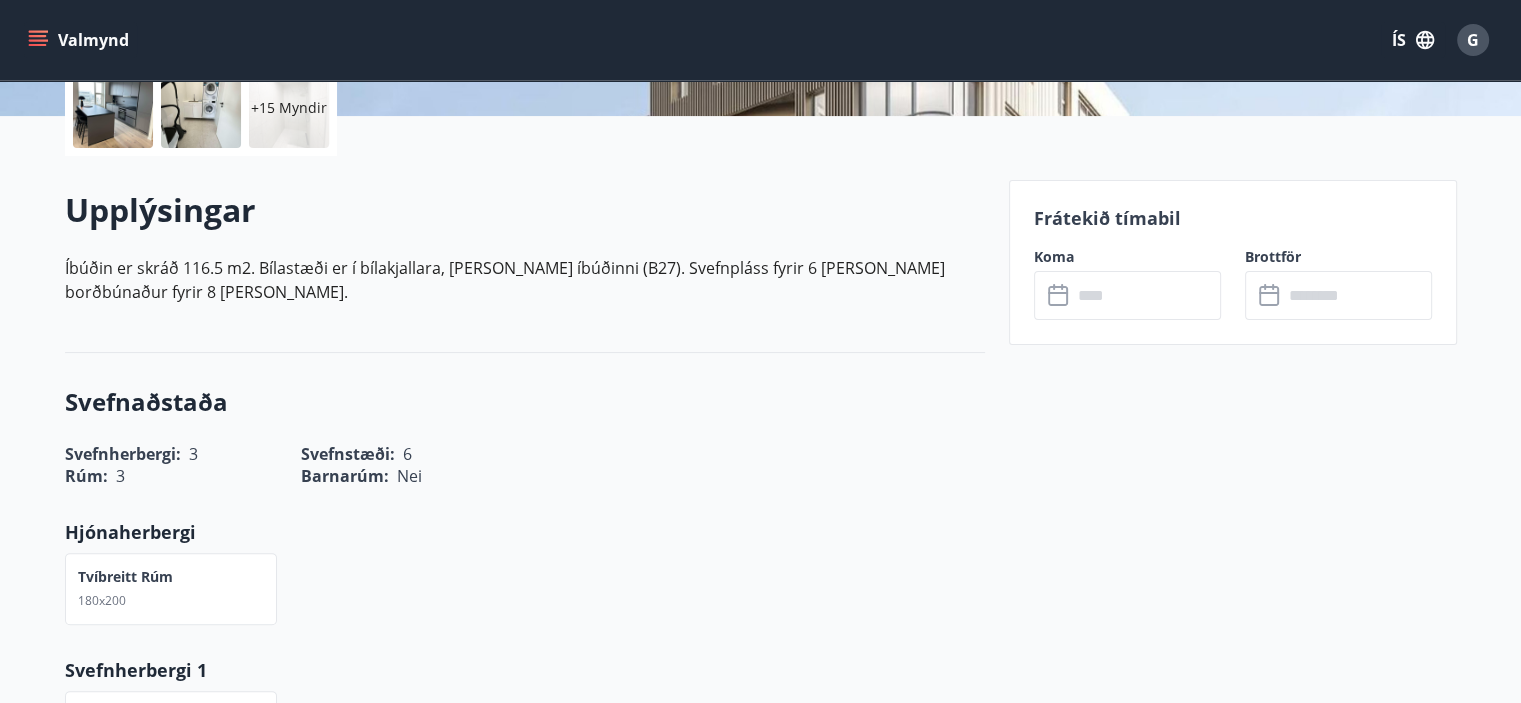 scroll, scrollTop: 300, scrollLeft: 0, axis: vertical 